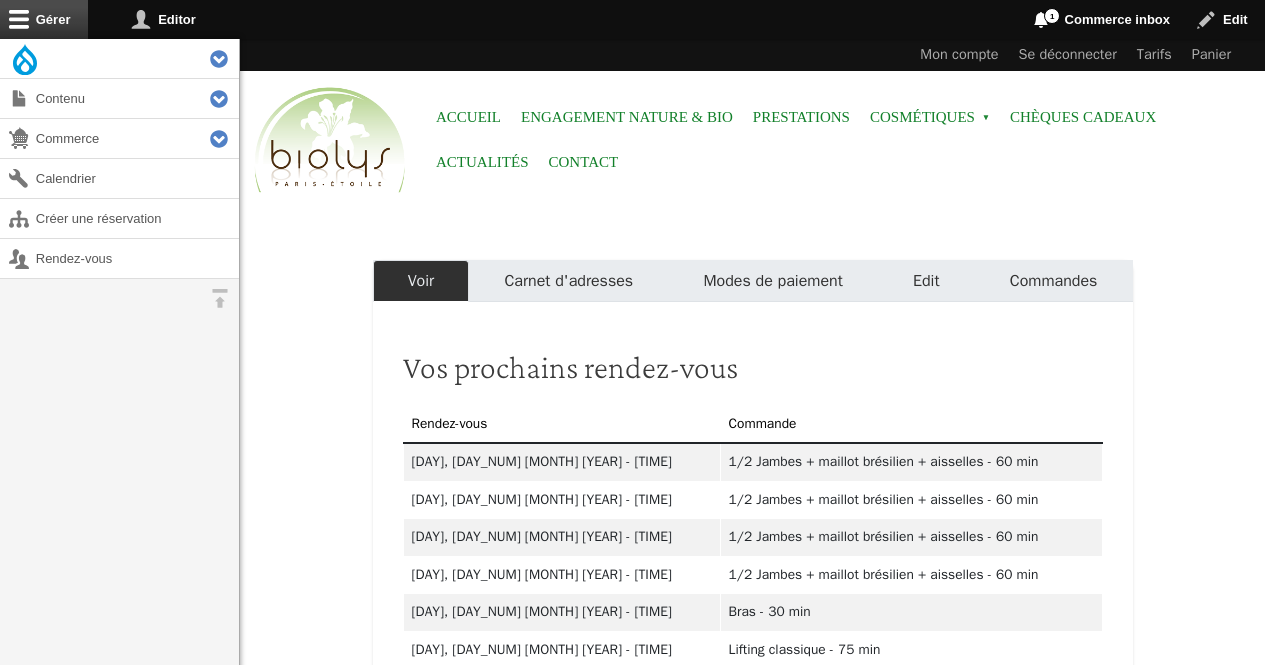 scroll, scrollTop: 0, scrollLeft: 0, axis: both 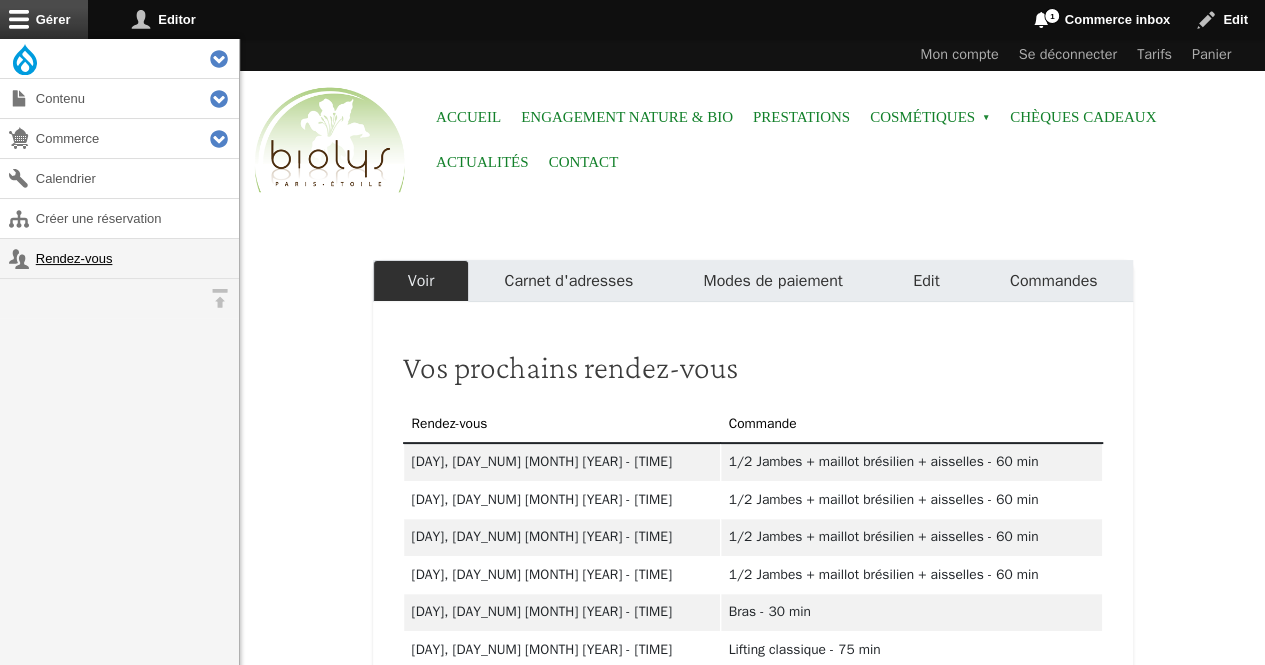 click on "Rendez-vous" at bounding box center [119, 258] 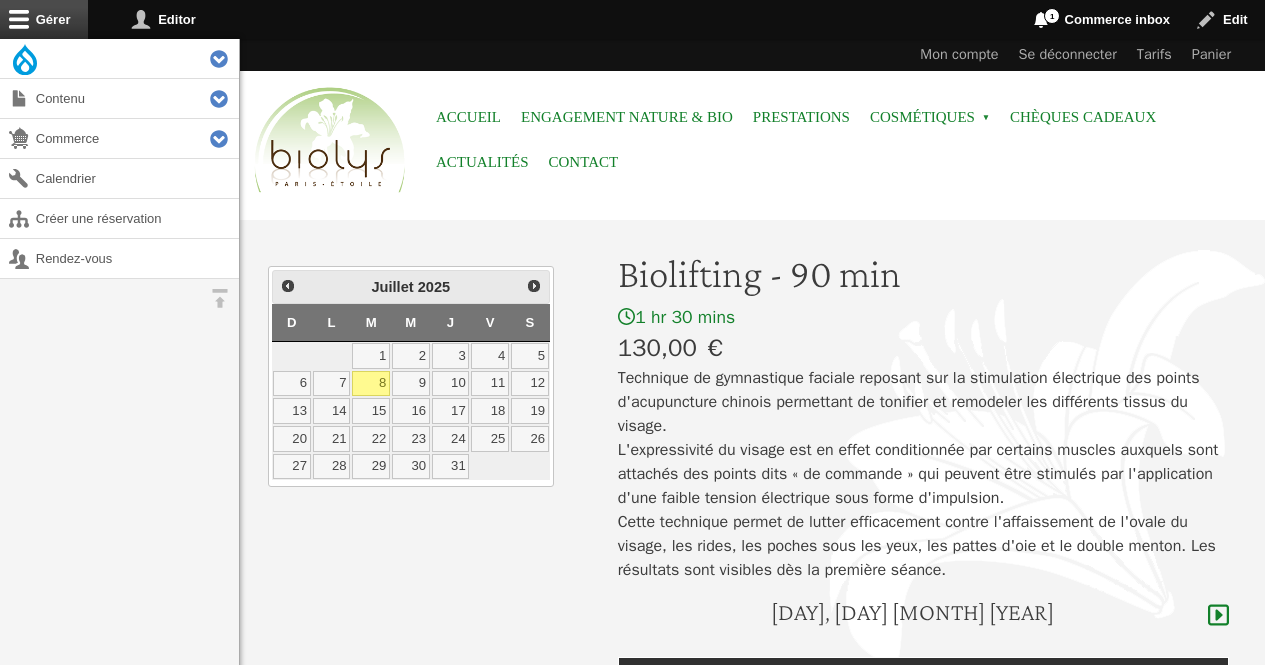 scroll, scrollTop: 0, scrollLeft: 0, axis: both 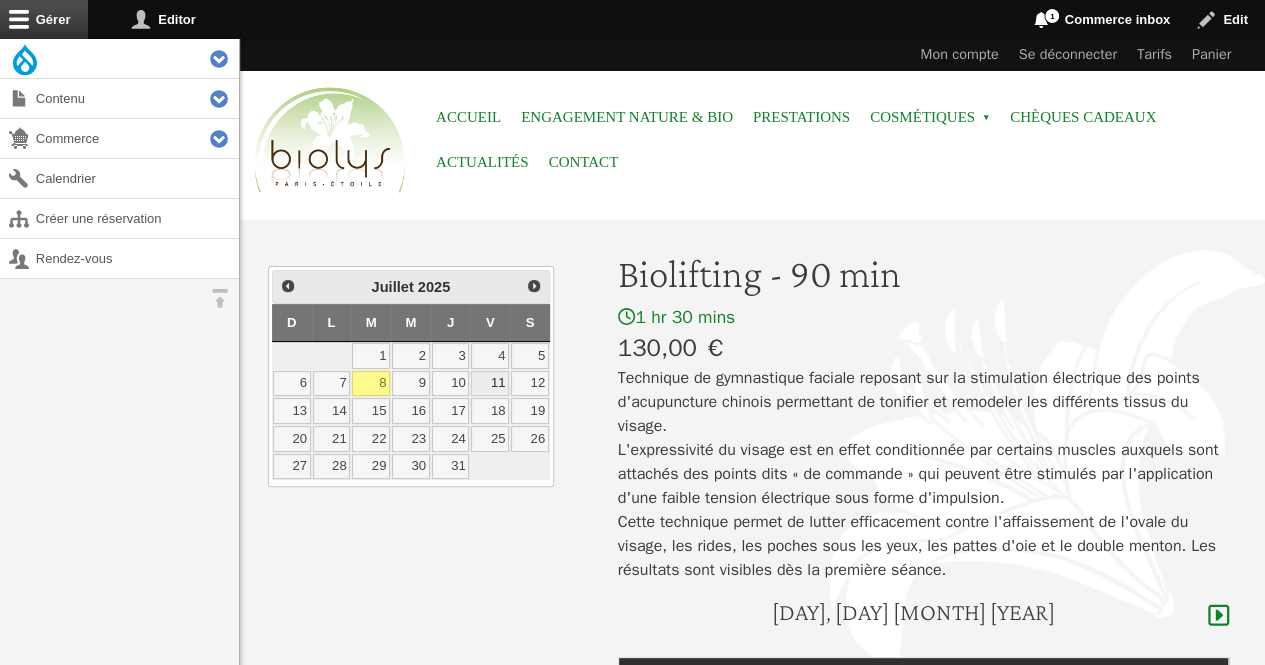click on "11" at bounding box center [490, 384] 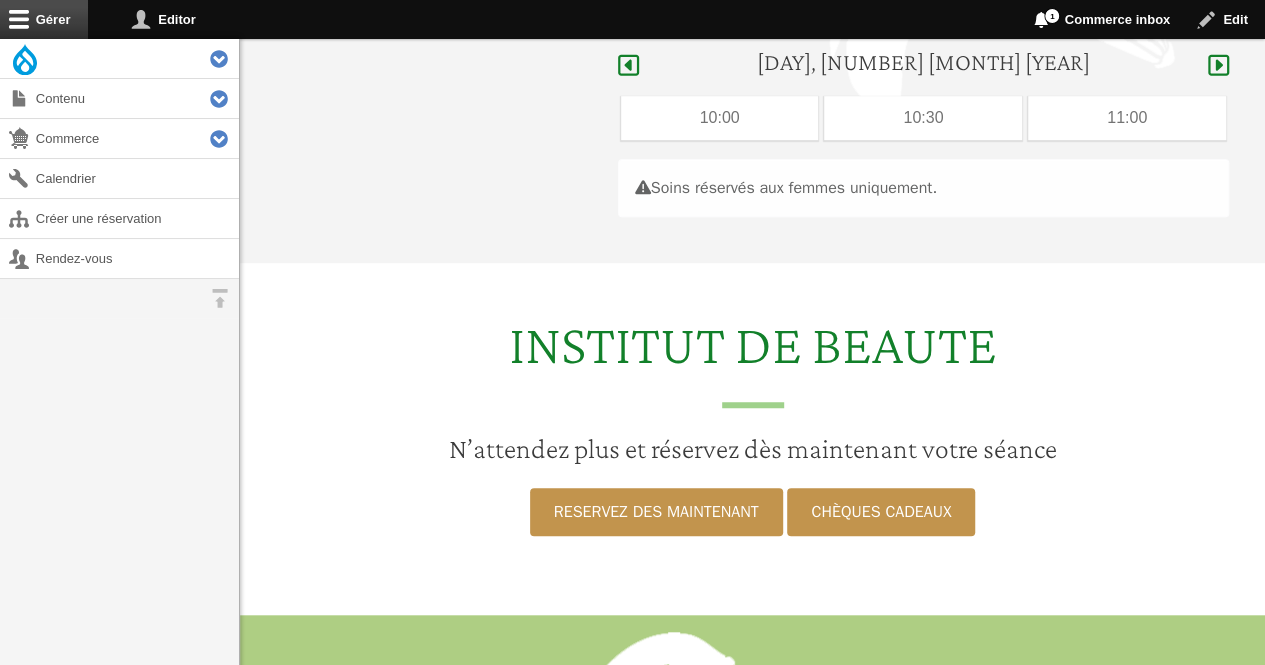 scroll, scrollTop: 597, scrollLeft: 0, axis: vertical 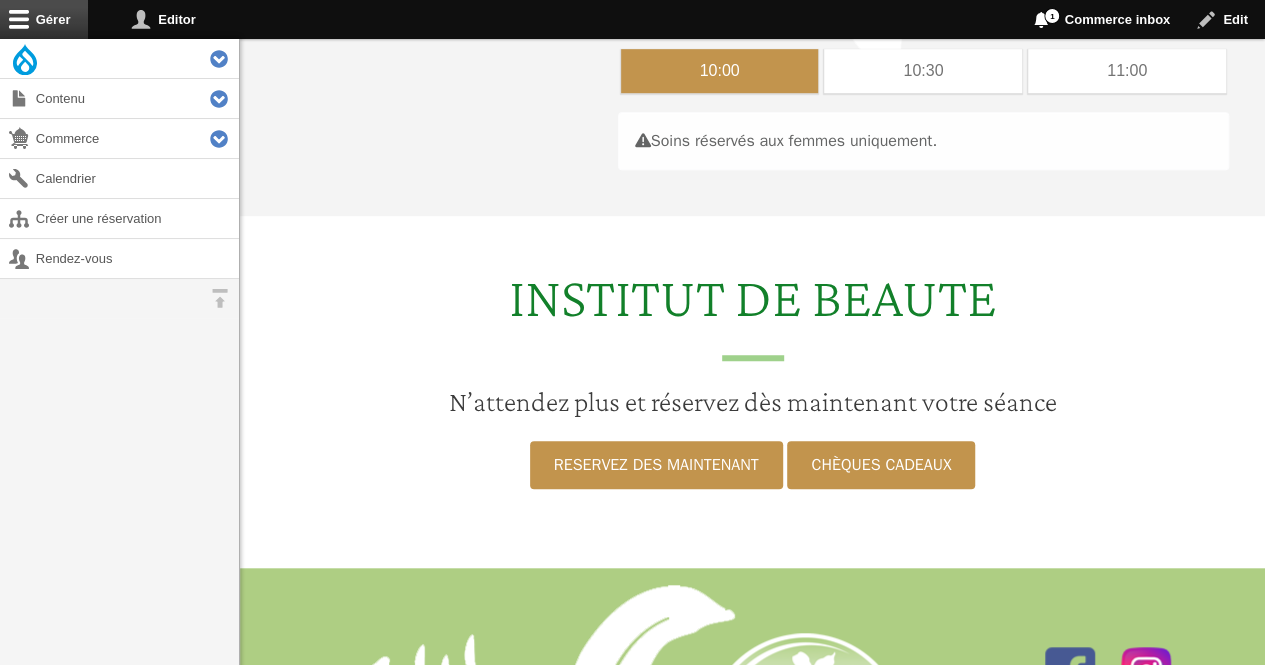 click on "10:00" at bounding box center (720, 71) 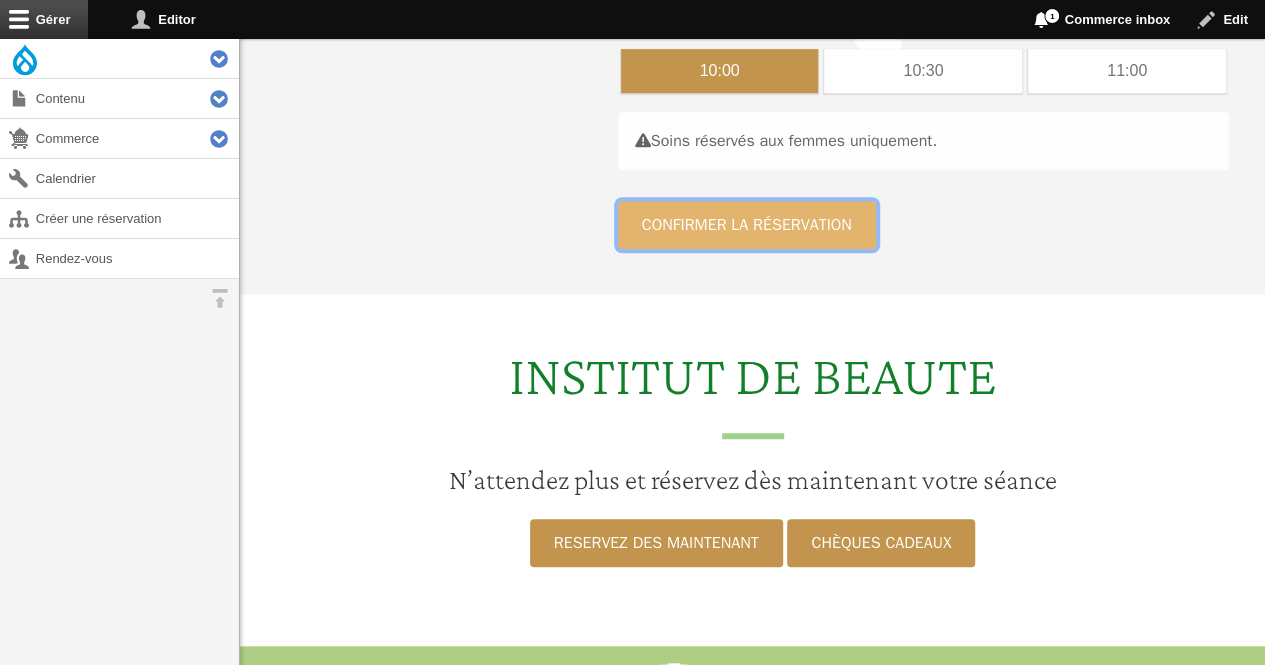 click on "Confirmer la réservation" at bounding box center [747, 225] 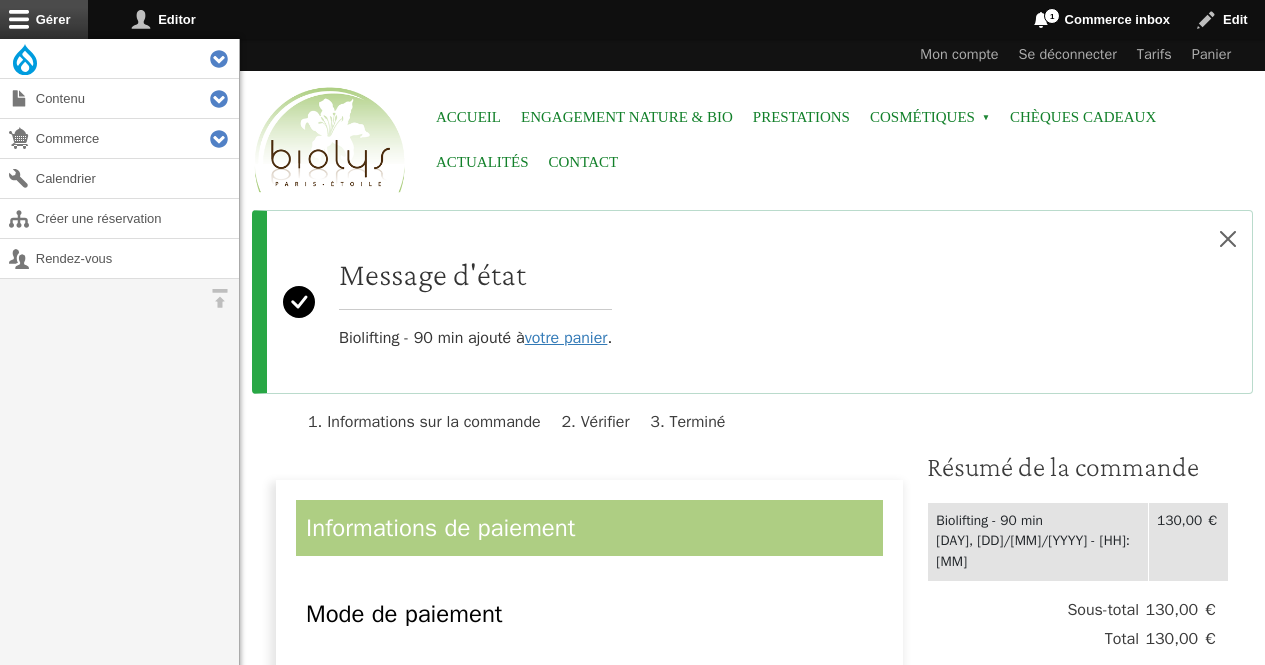 scroll, scrollTop: 0, scrollLeft: 0, axis: both 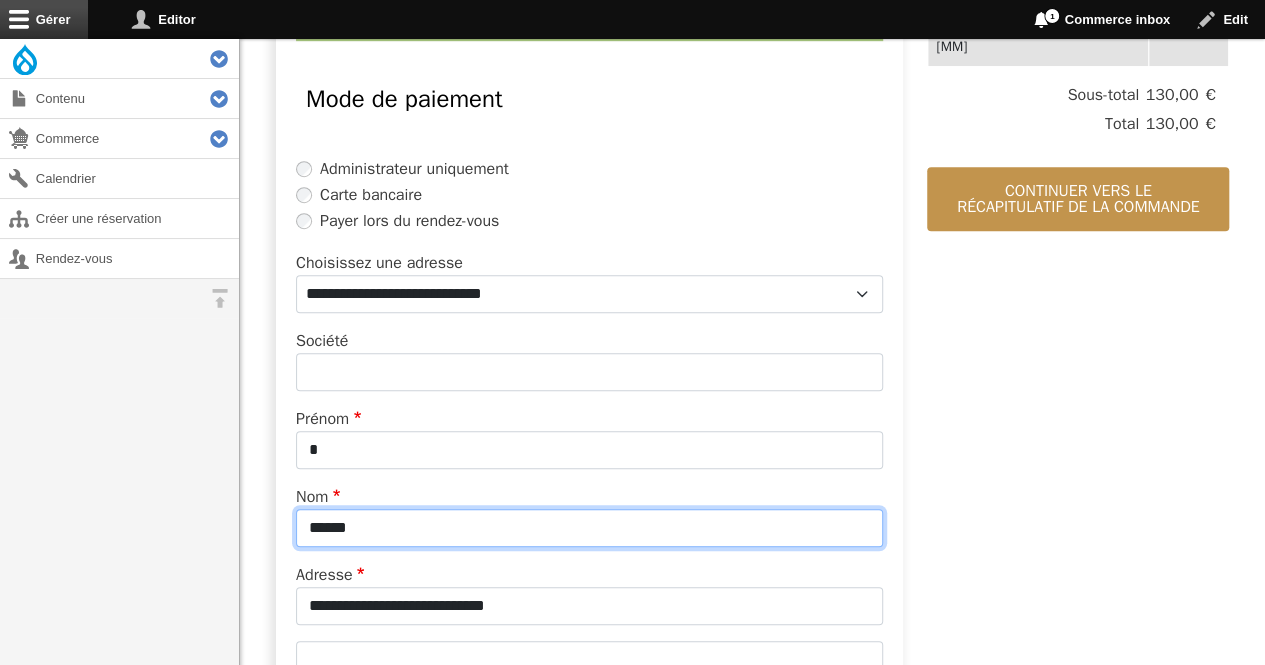 click on "******" at bounding box center [589, 528] 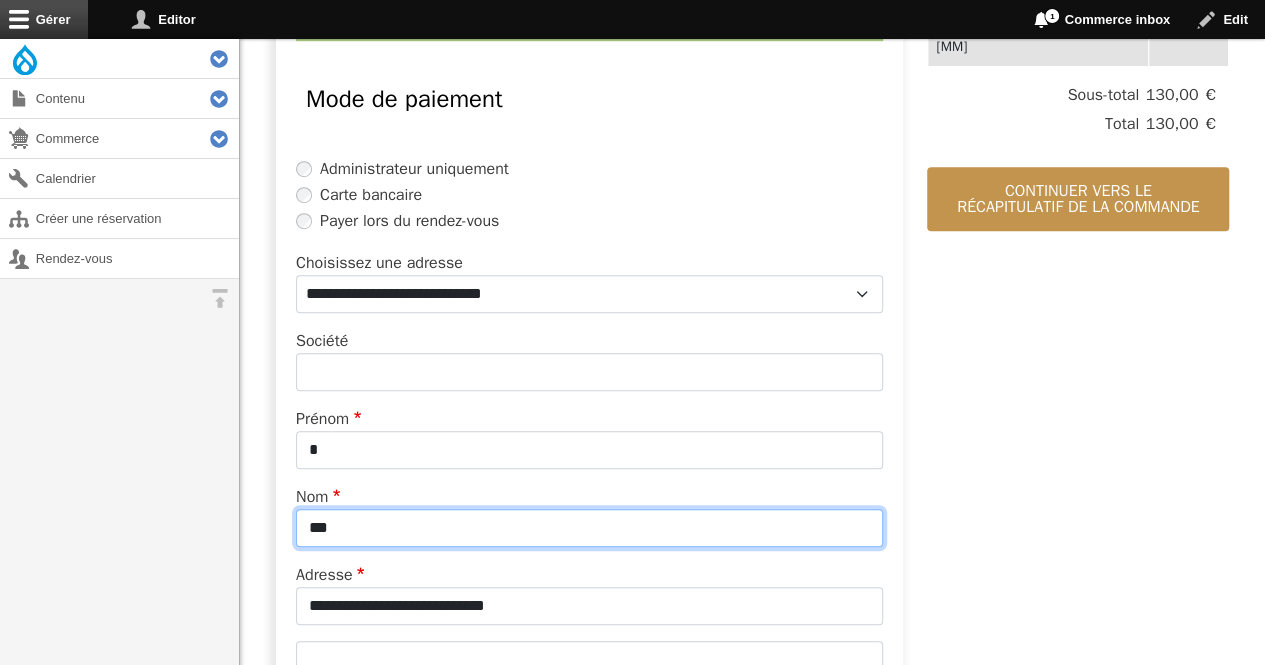type on "**********" 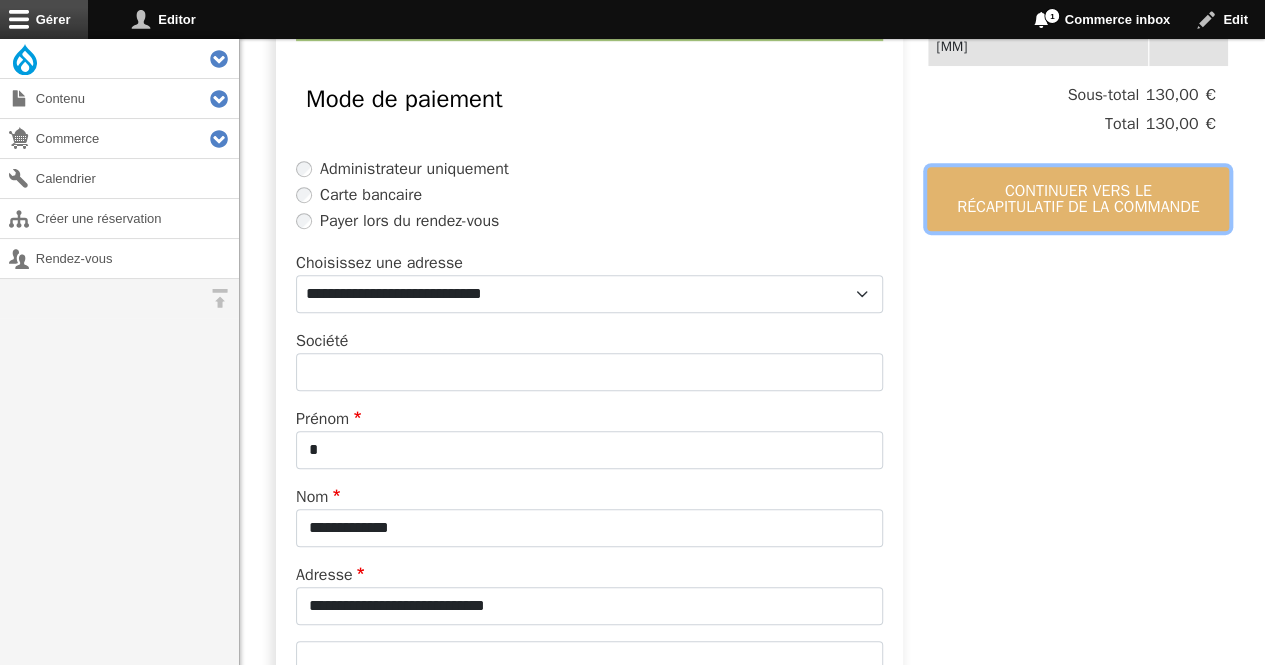 click on "Continuer vers le récapitulatif de la commande" at bounding box center (1078, 199) 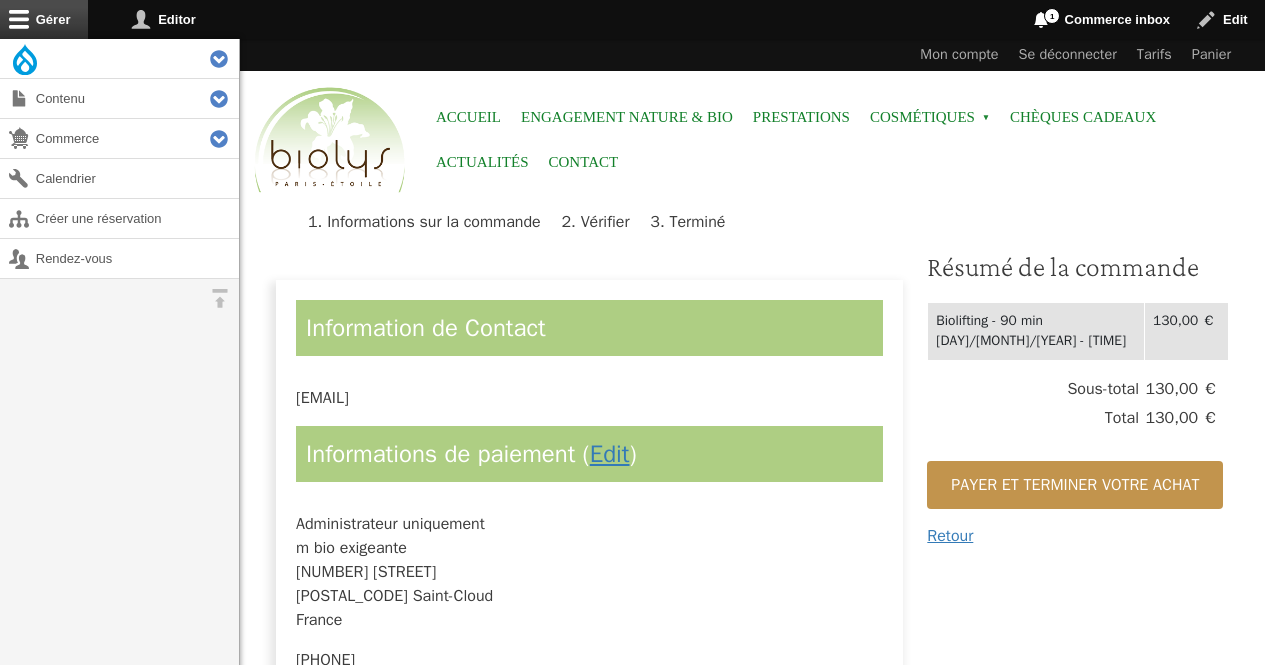 scroll, scrollTop: 0, scrollLeft: 0, axis: both 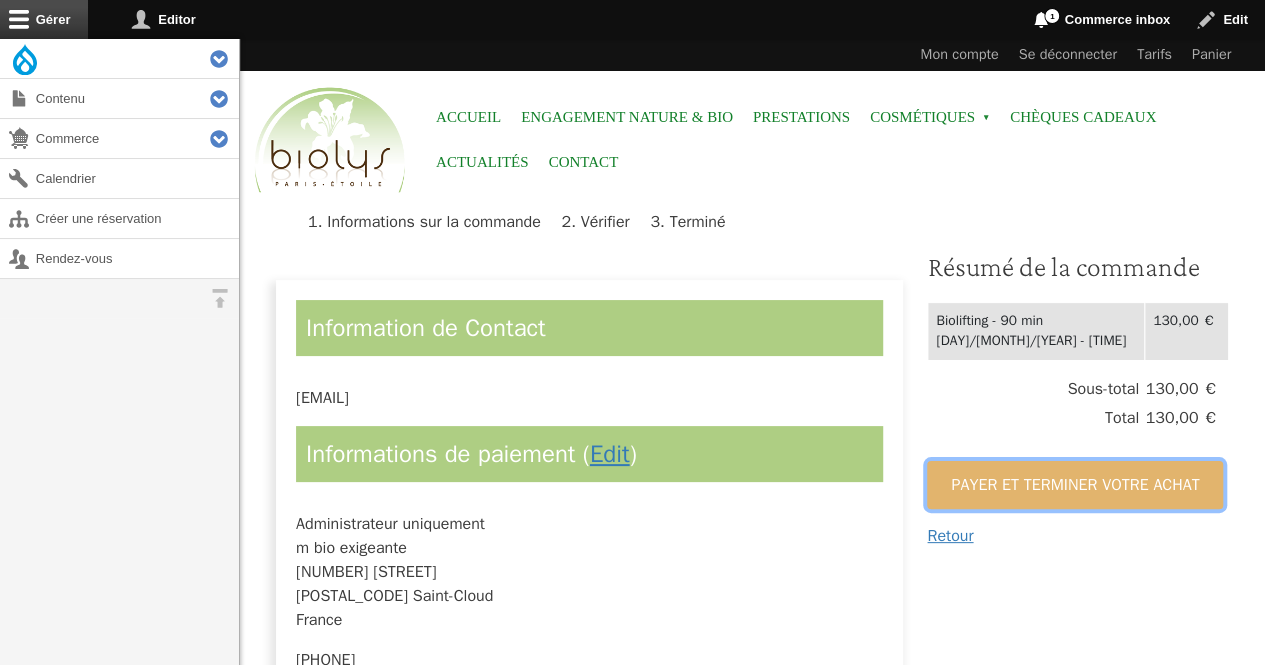 click on "Payer et terminer votre achat" at bounding box center (1075, 485) 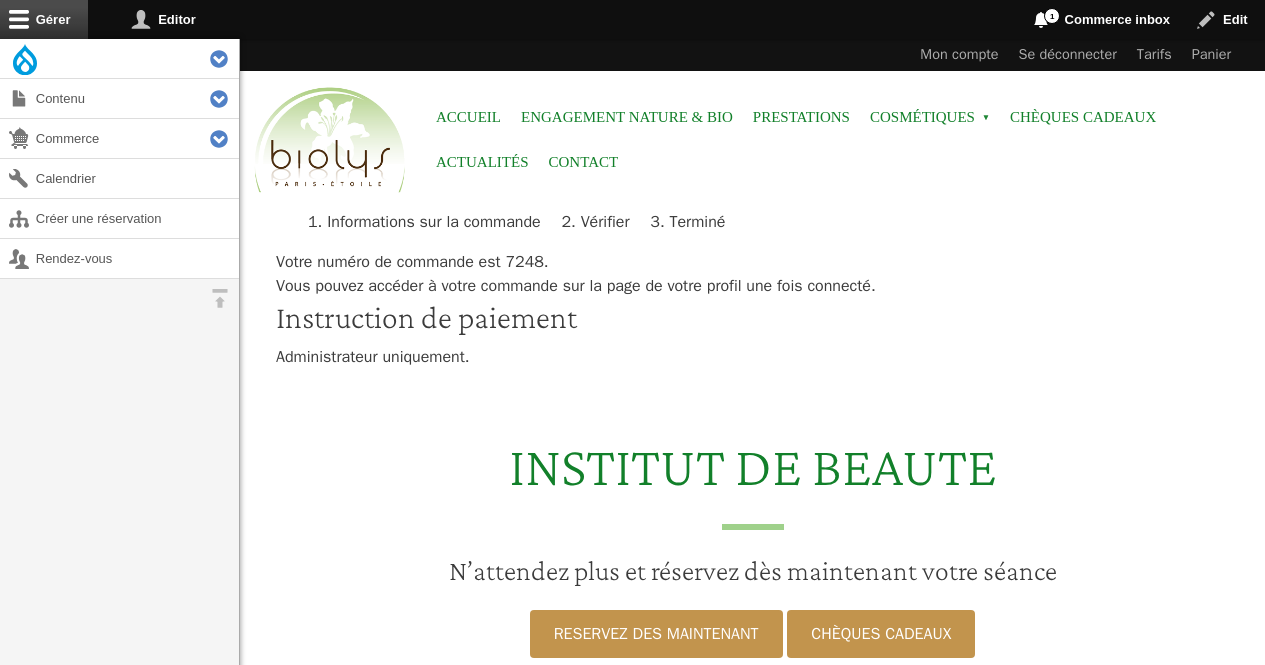 scroll, scrollTop: 0, scrollLeft: 0, axis: both 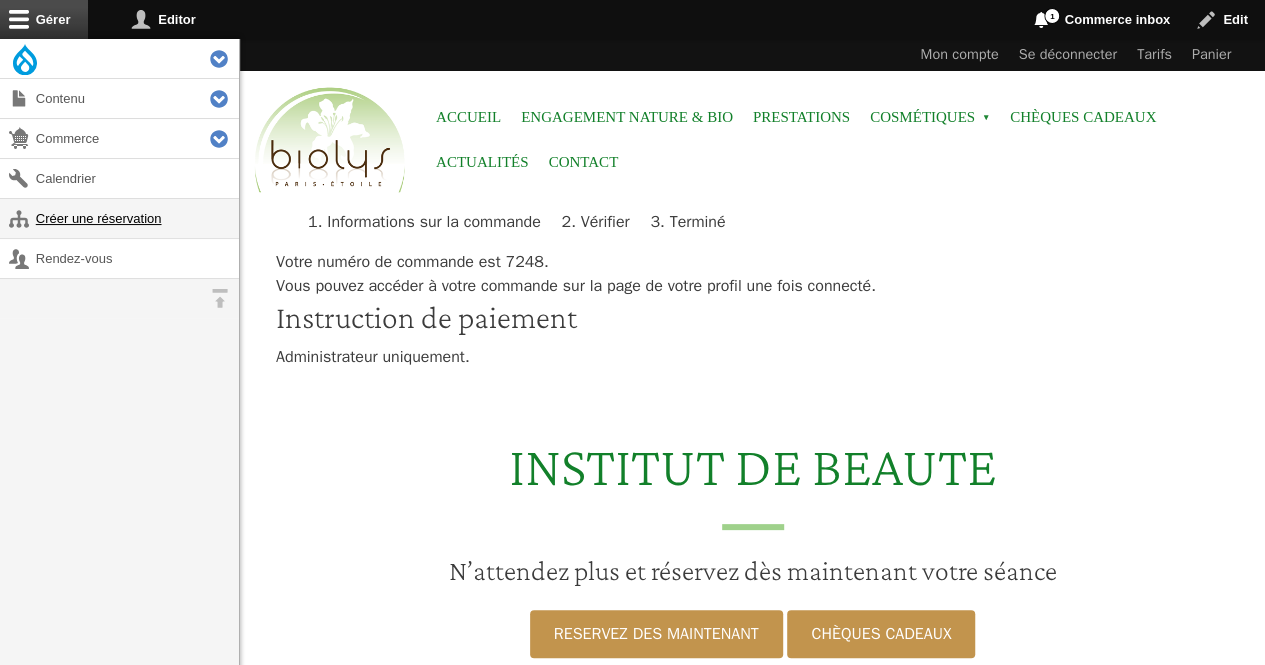 click on "Créer une réservation" at bounding box center (119, 218) 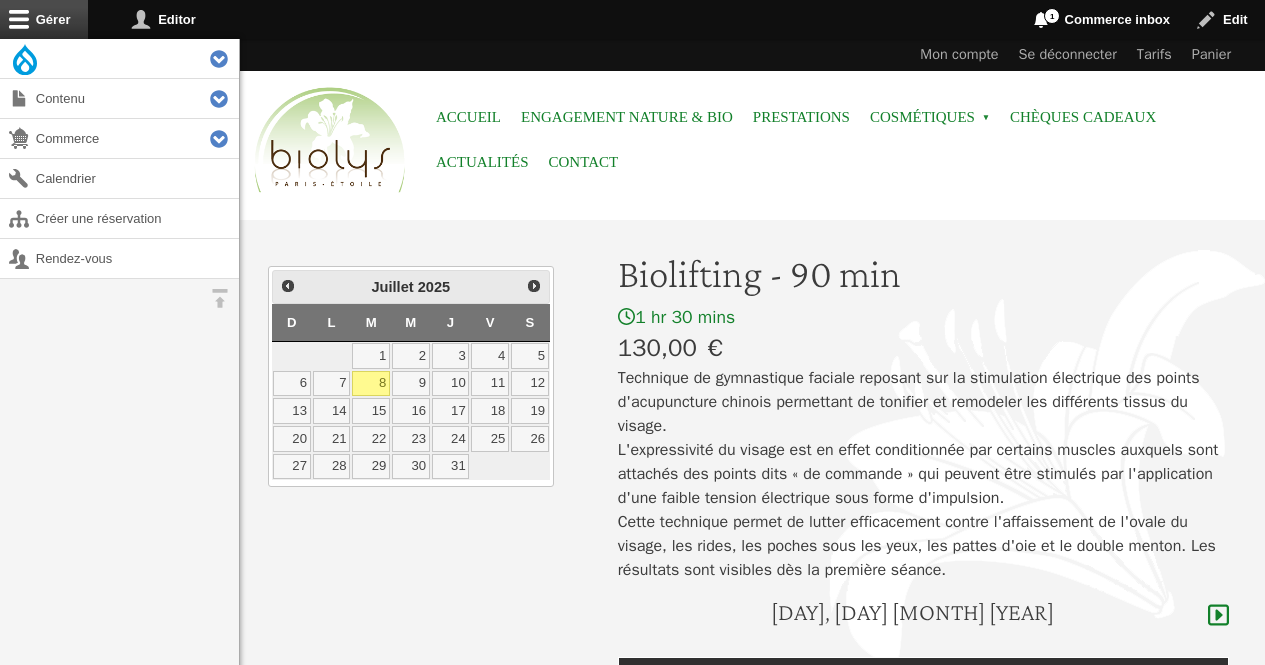 scroll, scrollTop: 0, scrollLeft: 0, axis: both 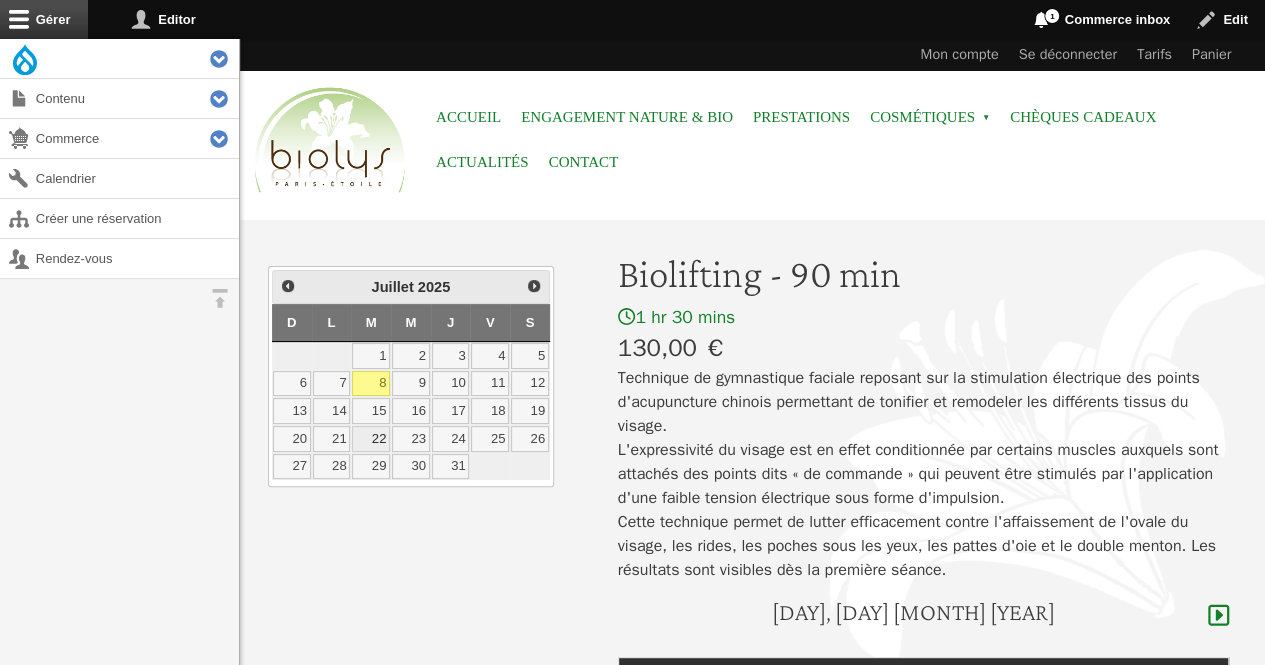 click on "22" at bounding box center (371, 439) 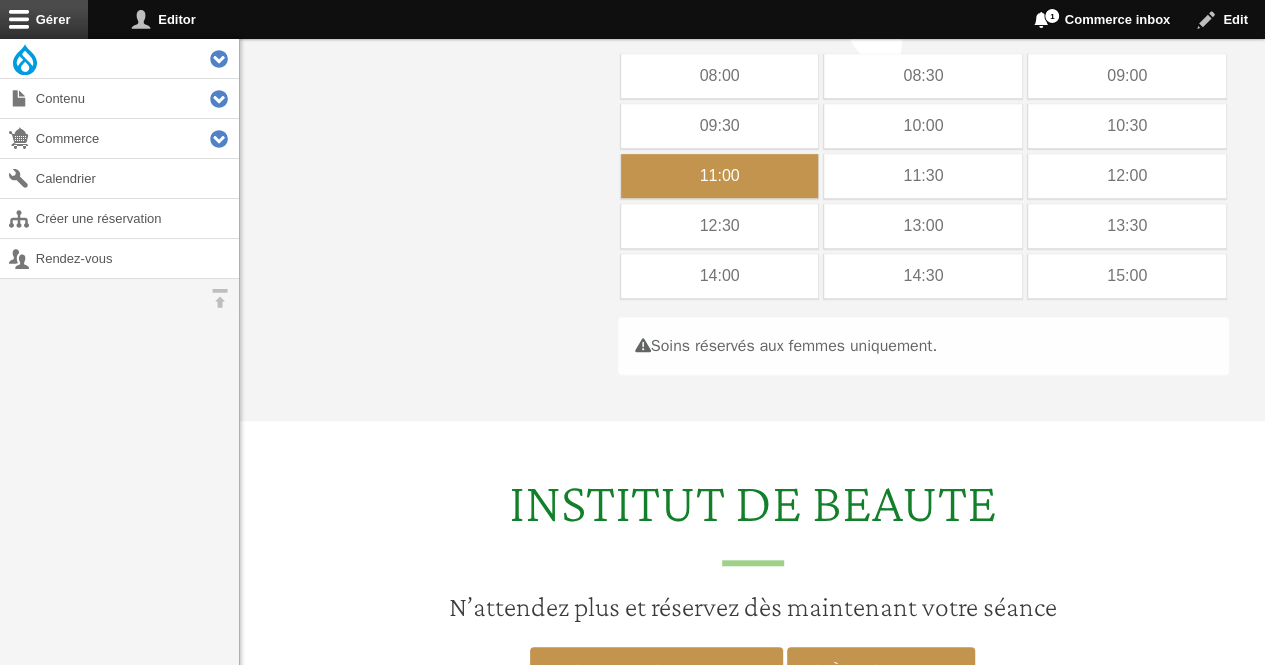scroll, scrollTop: 597, scrollLeft: 0, axis: vertical 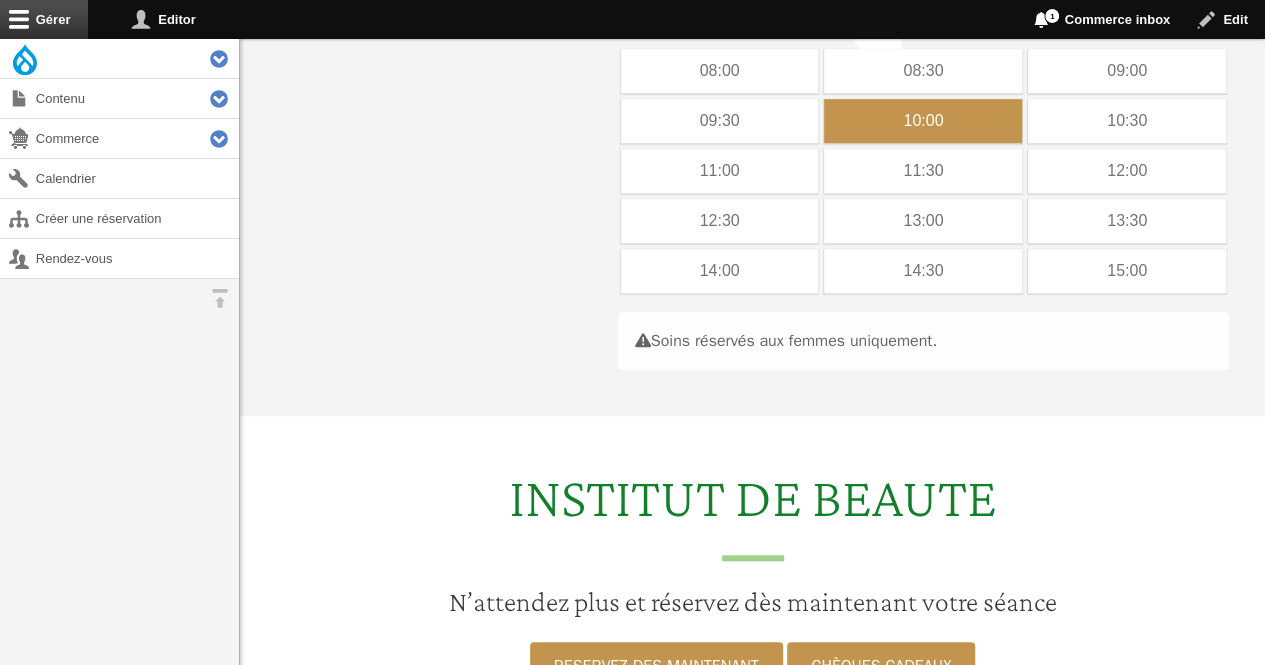 click on "10:00" at bounding box center (923, 121) 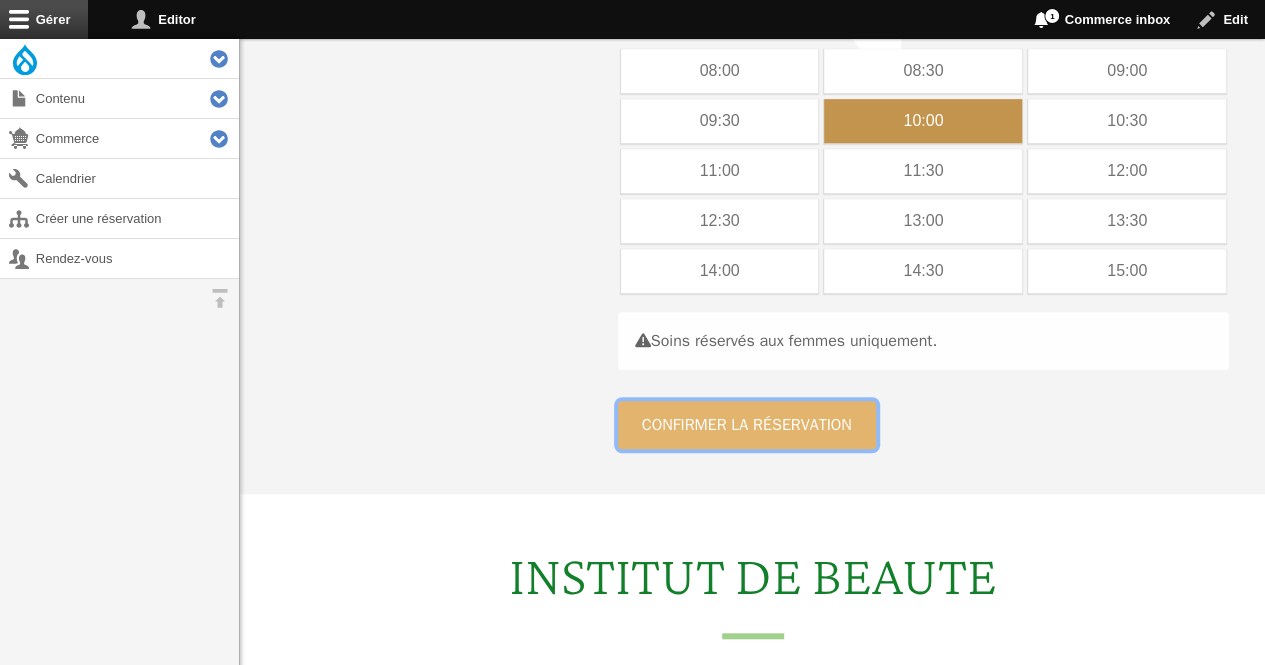 click on "Confirmer la réservation" at bounding box center (747, 425) 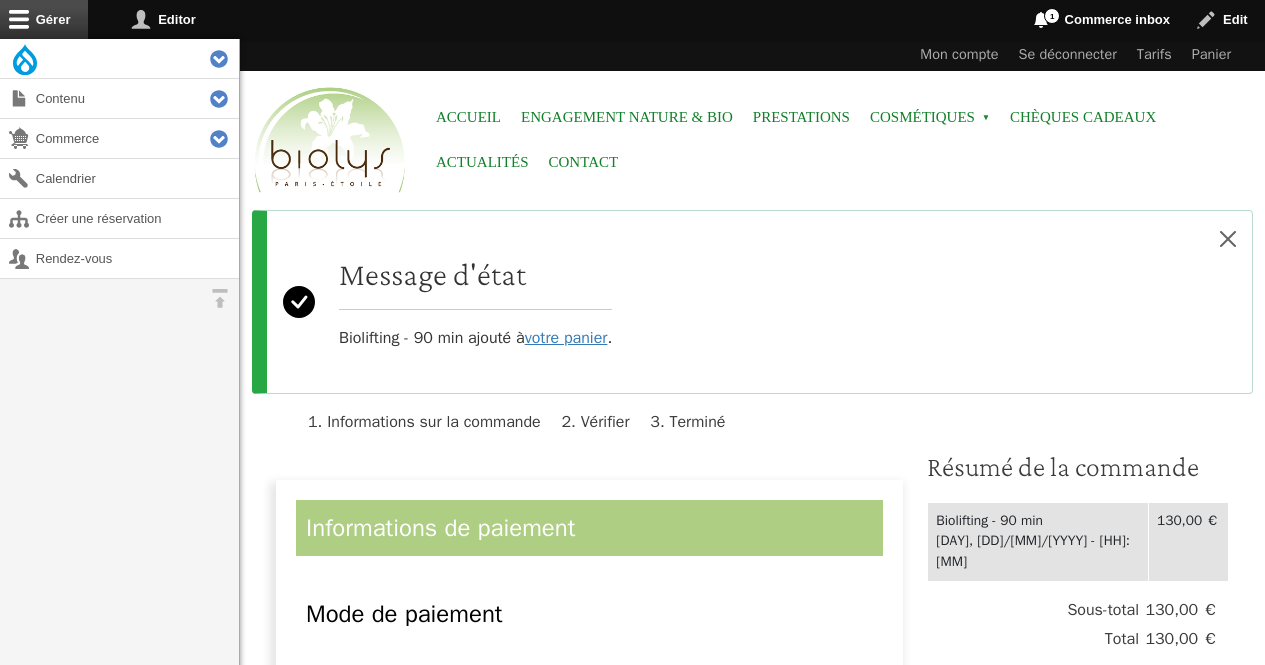 scroll, scrollTop: 0, scrollLeft: 0, axis: both 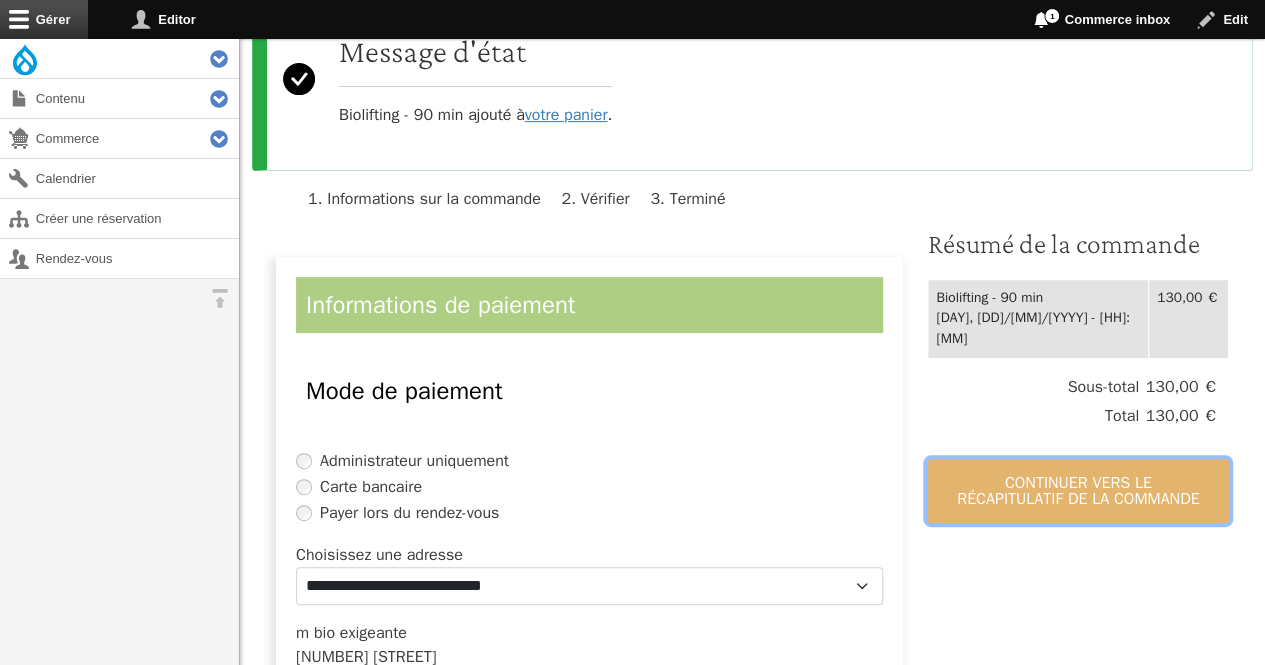 click on "Continuer vers le récapitulatif de la commande" at bounding box center [1078, 491] 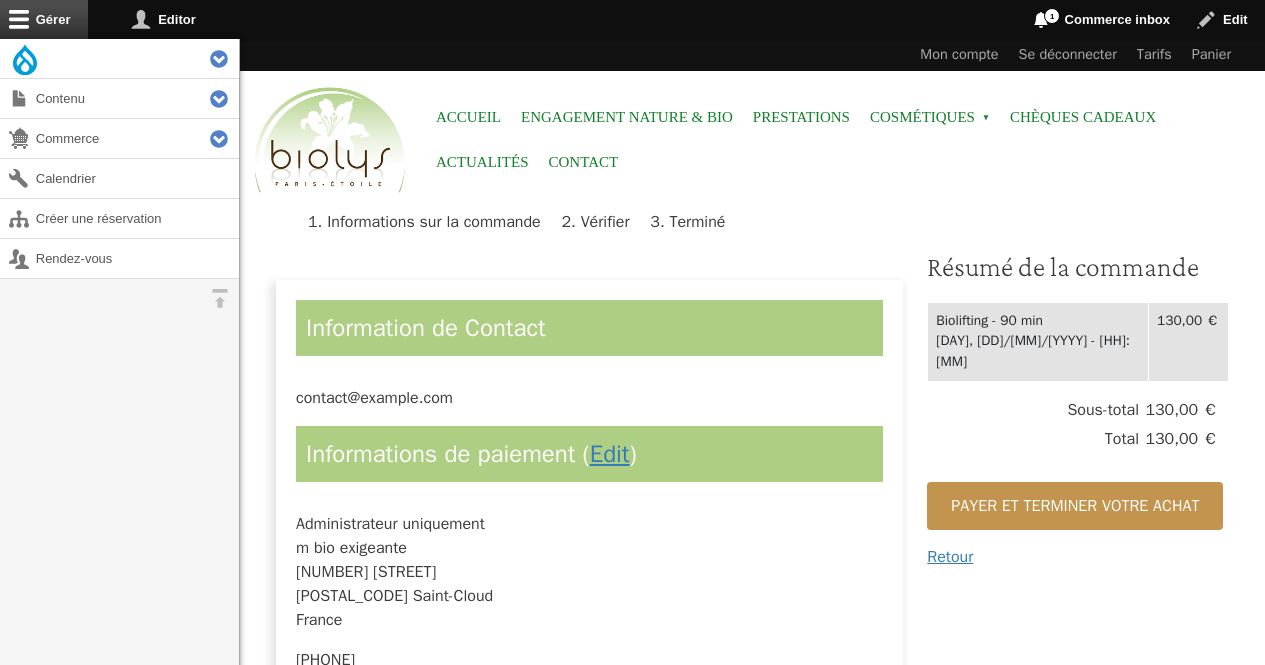 scroll, scrollTop: 0, scrollLeft: 0, axis: both 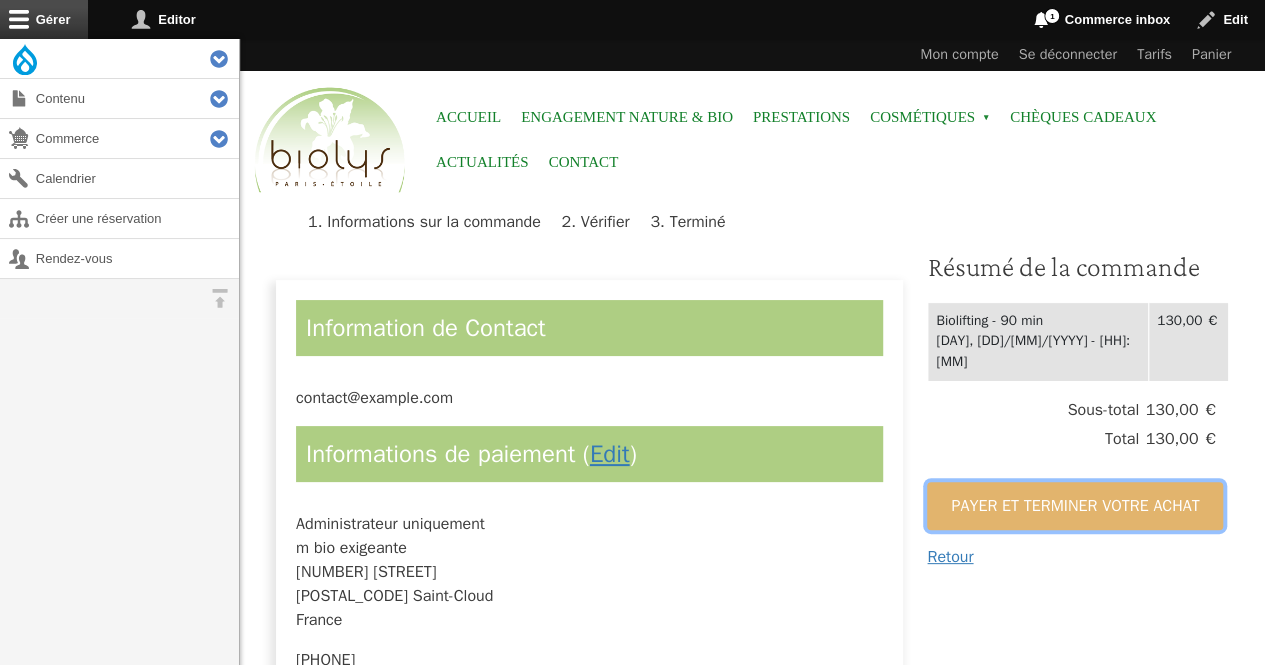 click on "Payer et terminer votre achat" at bounding box center [1075, 506] 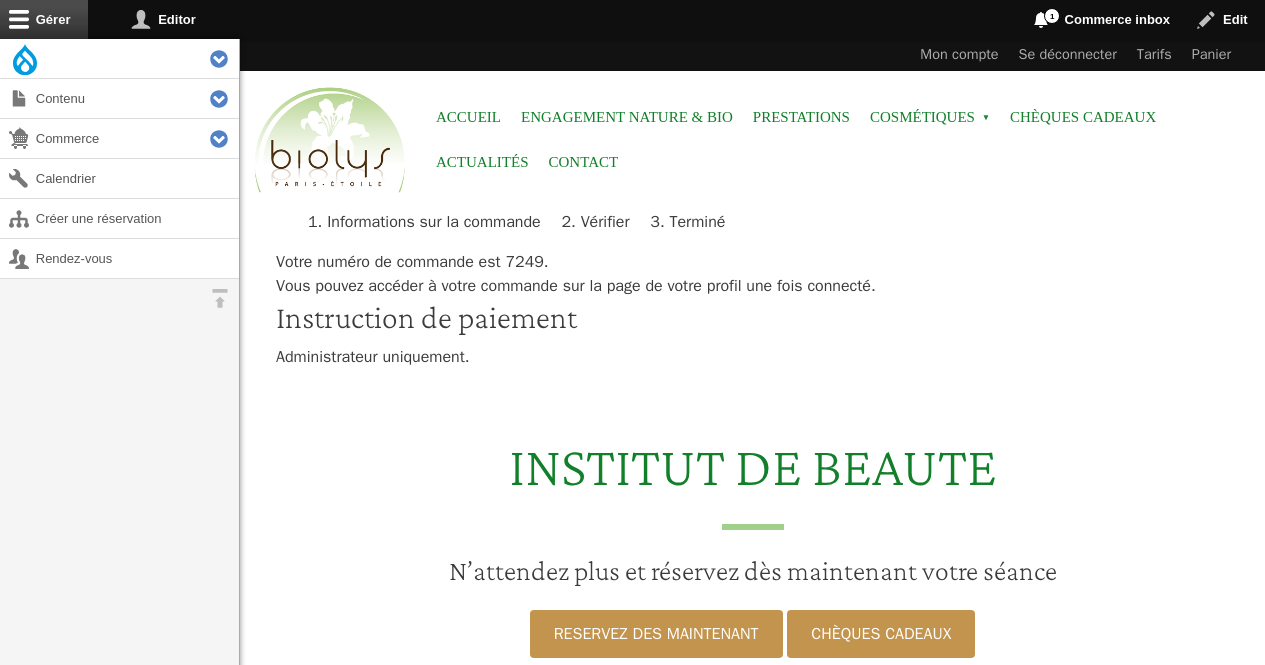 scroll, scrollTop: 0, scrollLeft: 0, axis: both 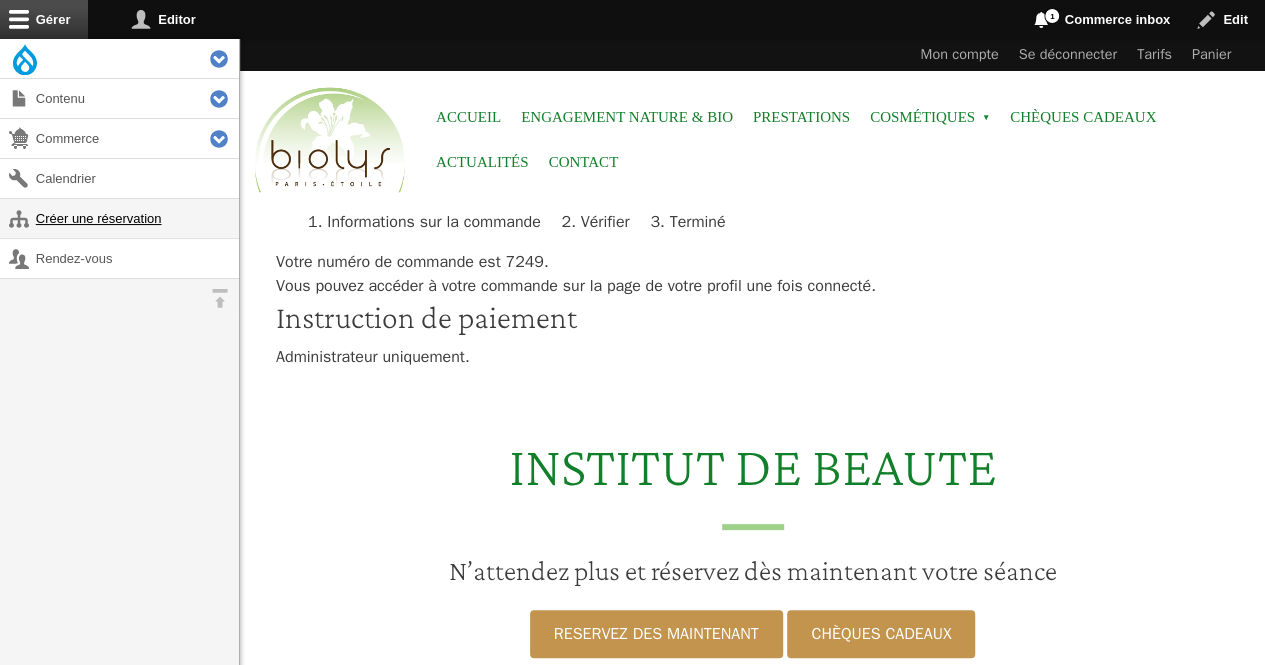 click on "Créer une réservation" at bounding box center (119, 218) 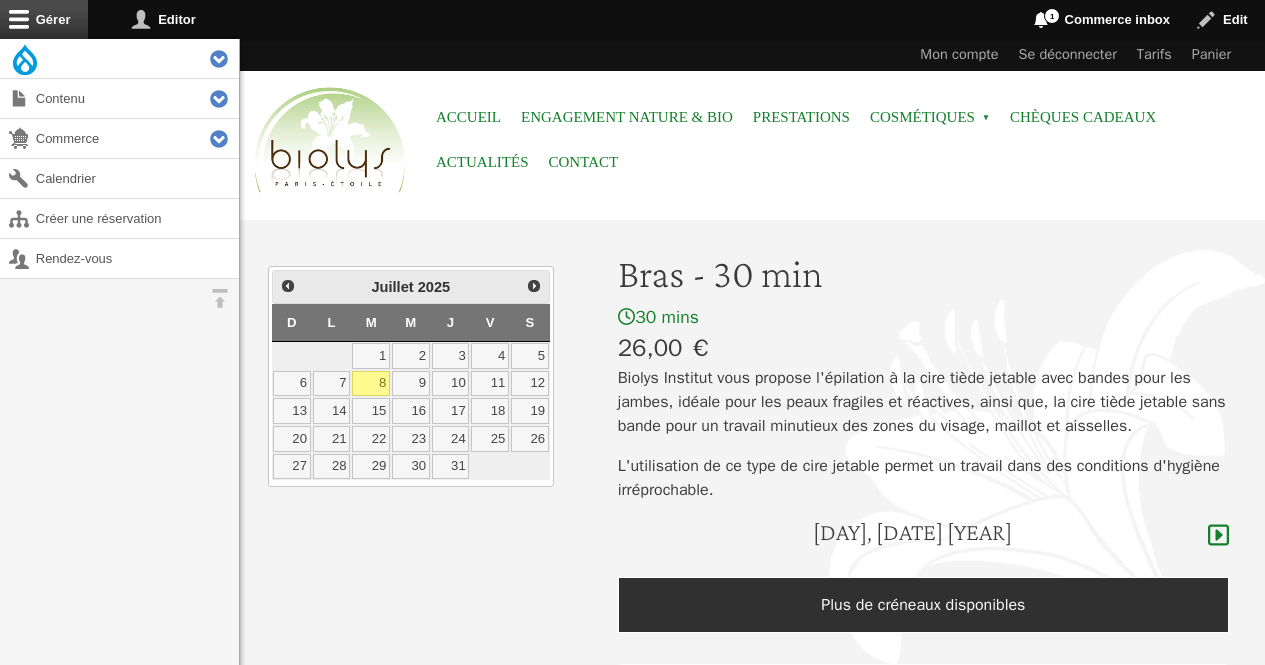 scroll, scrollTop: 0, scrollLeft: 0, axis: both 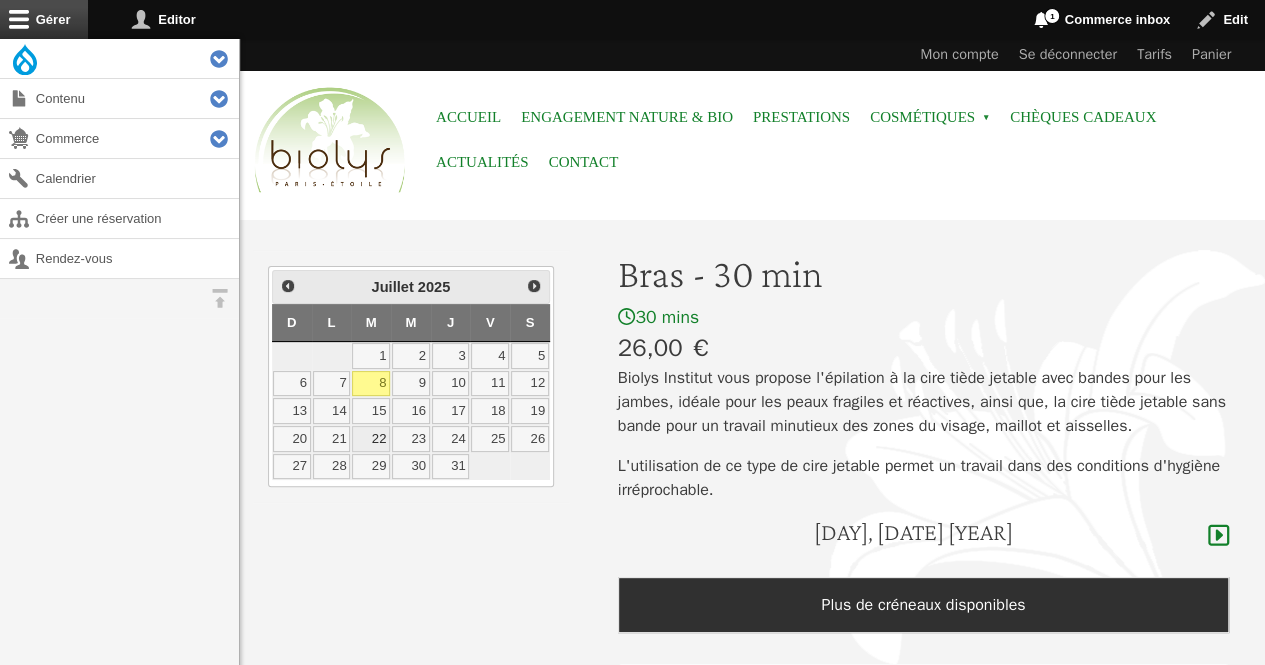 click on "22" at bounding box center (371, 439) 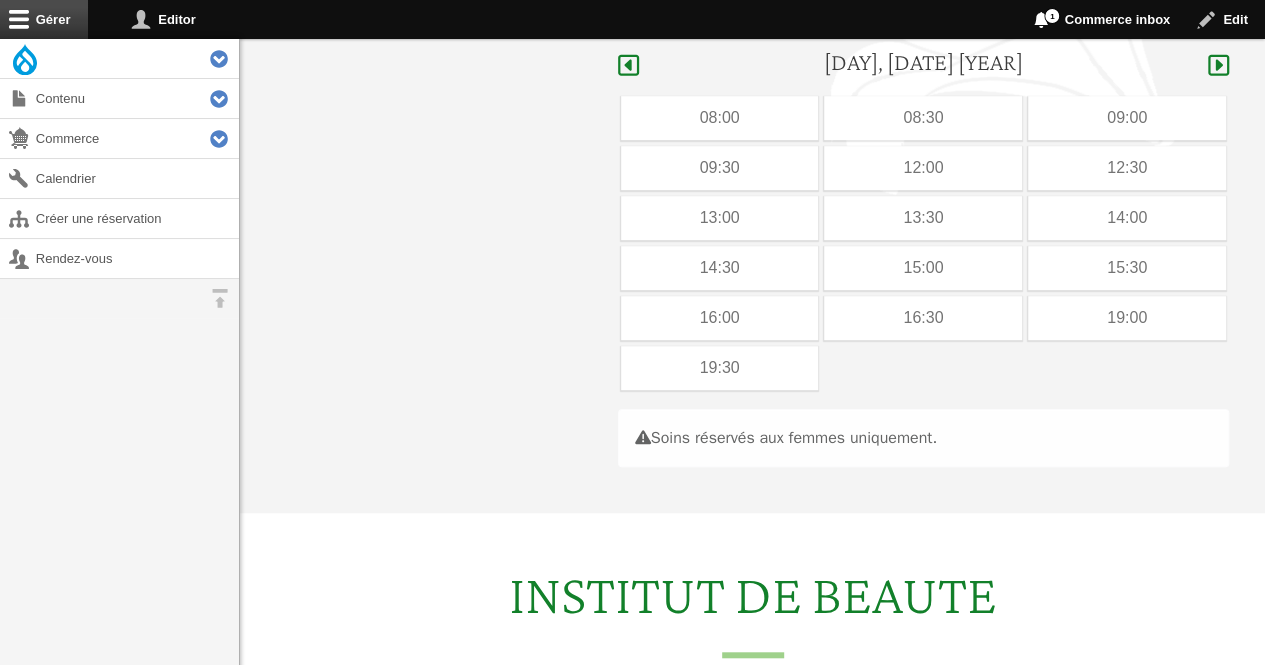 scroll, scrollTop: 517, scrollLeft: 0, axis: vertical 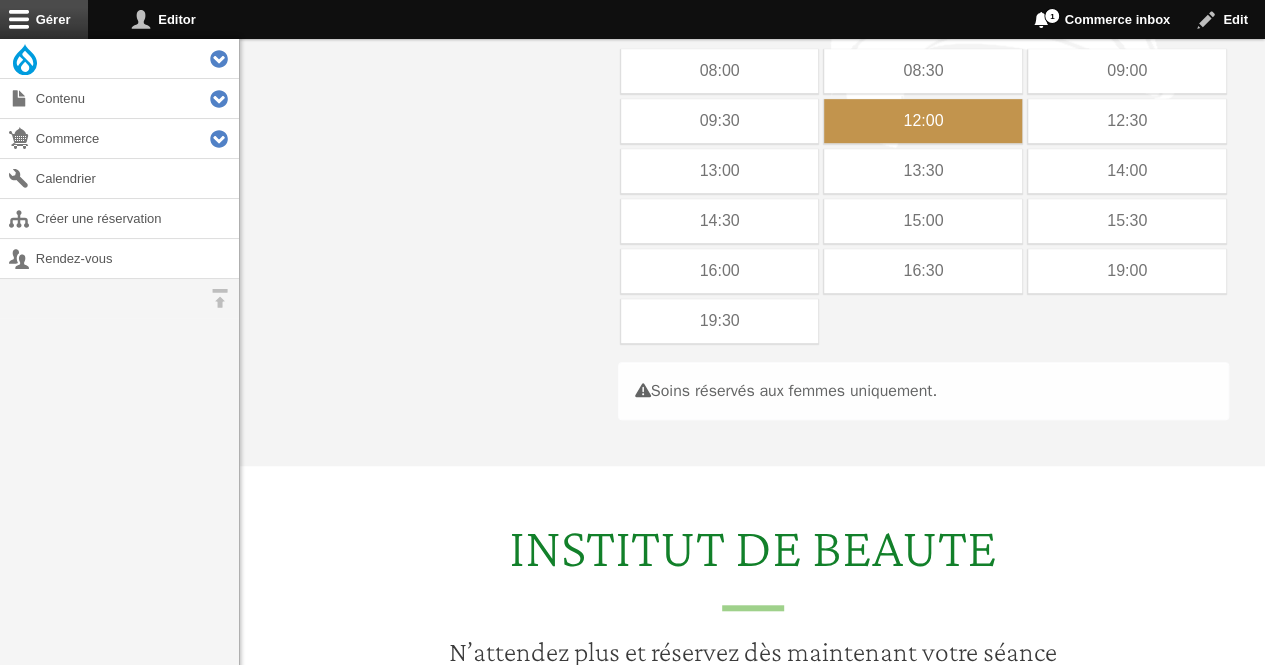 click on "12:00" at bounding box center [923, 121] 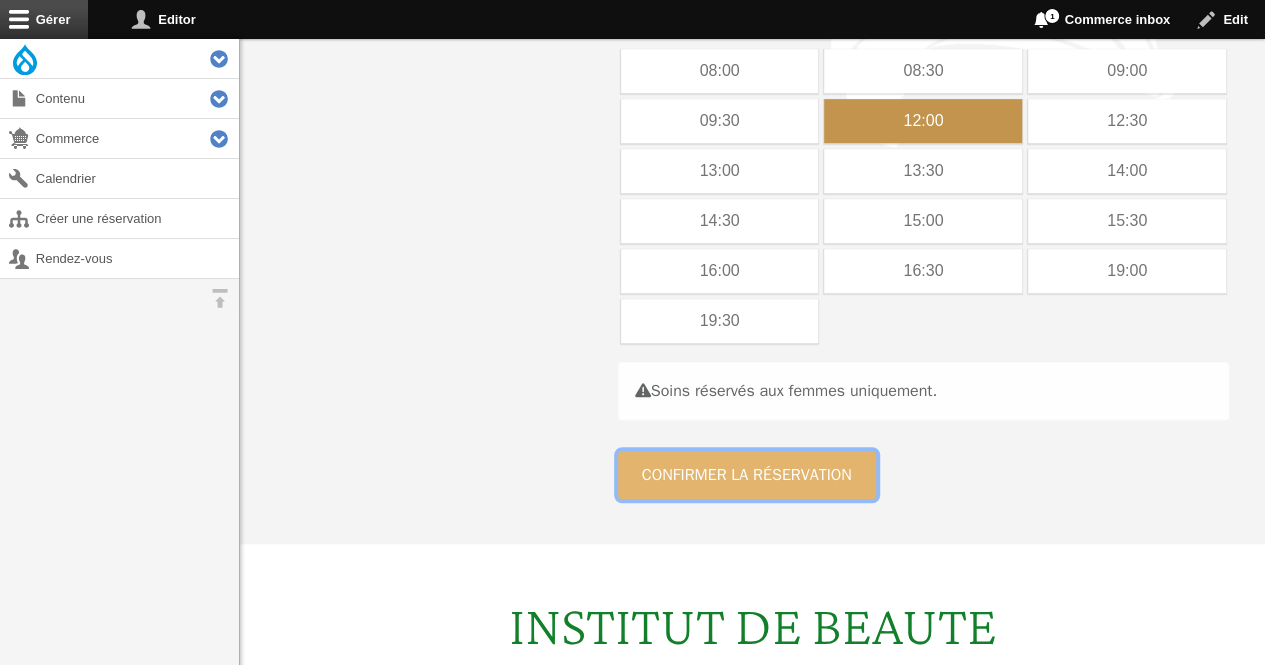 click on "Confirmer la réservation" at bounding box center (747, 475) 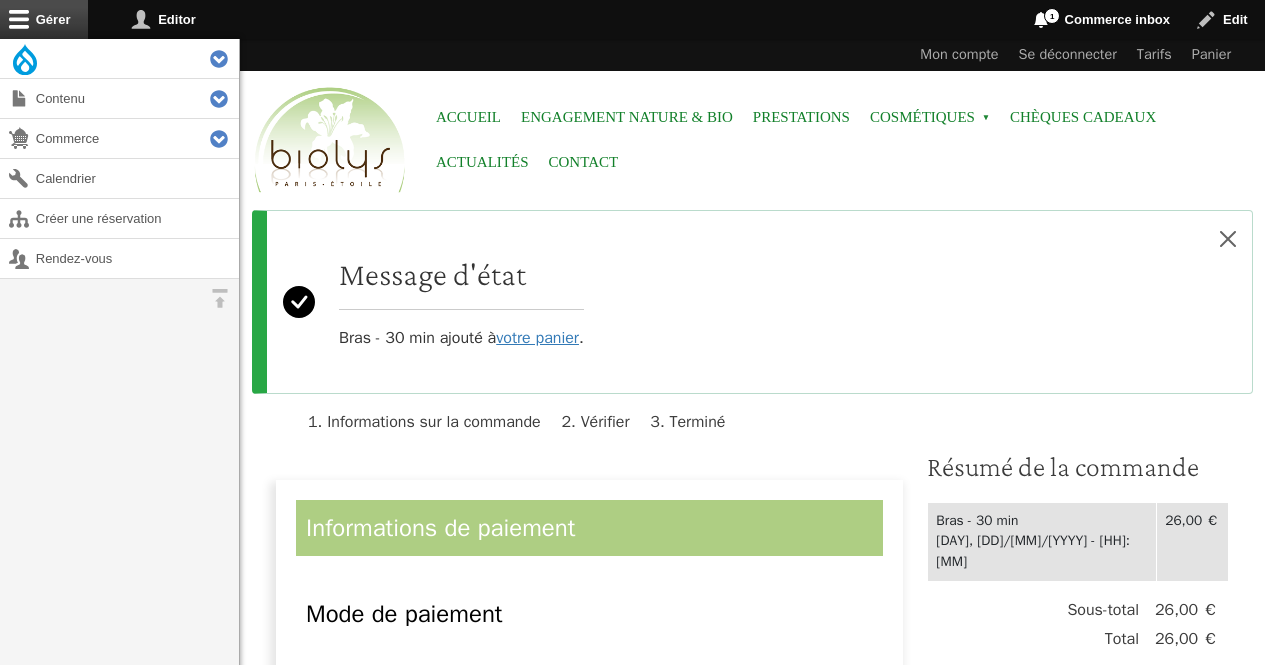 scroll, scrollTop: 0, scrollLeft: 0, axis: both 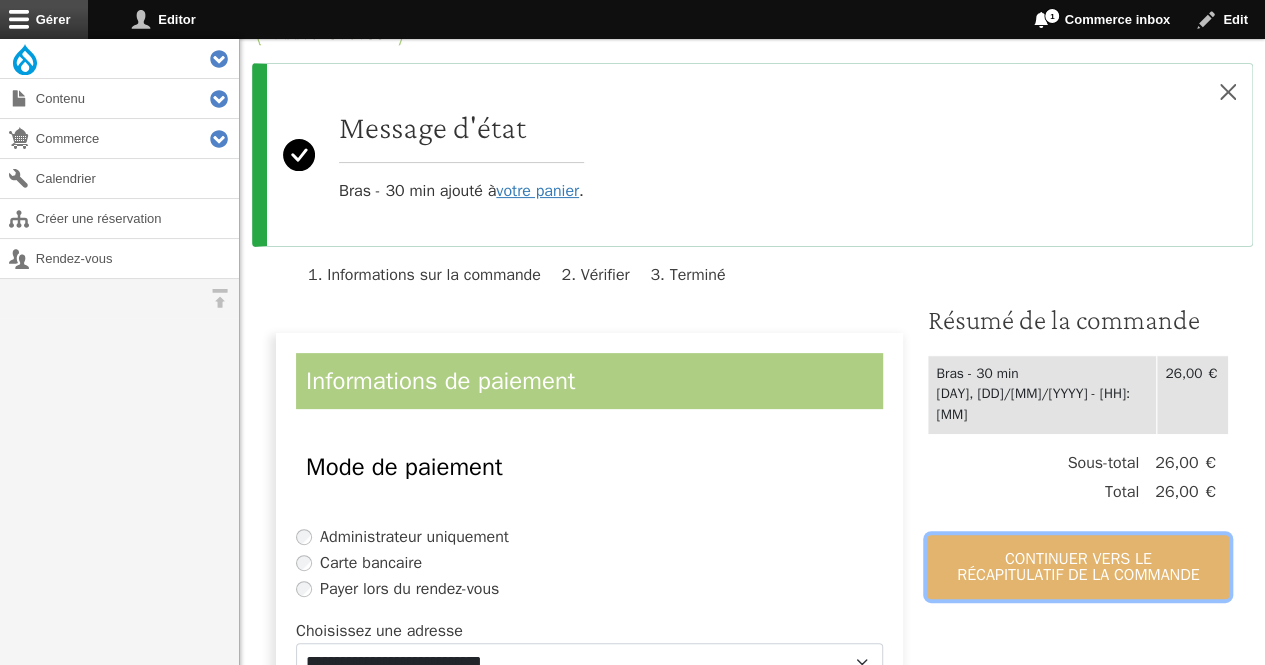 click on "Continuer vers le récapitulatif de la commande" at bounding box center [1078, 567] 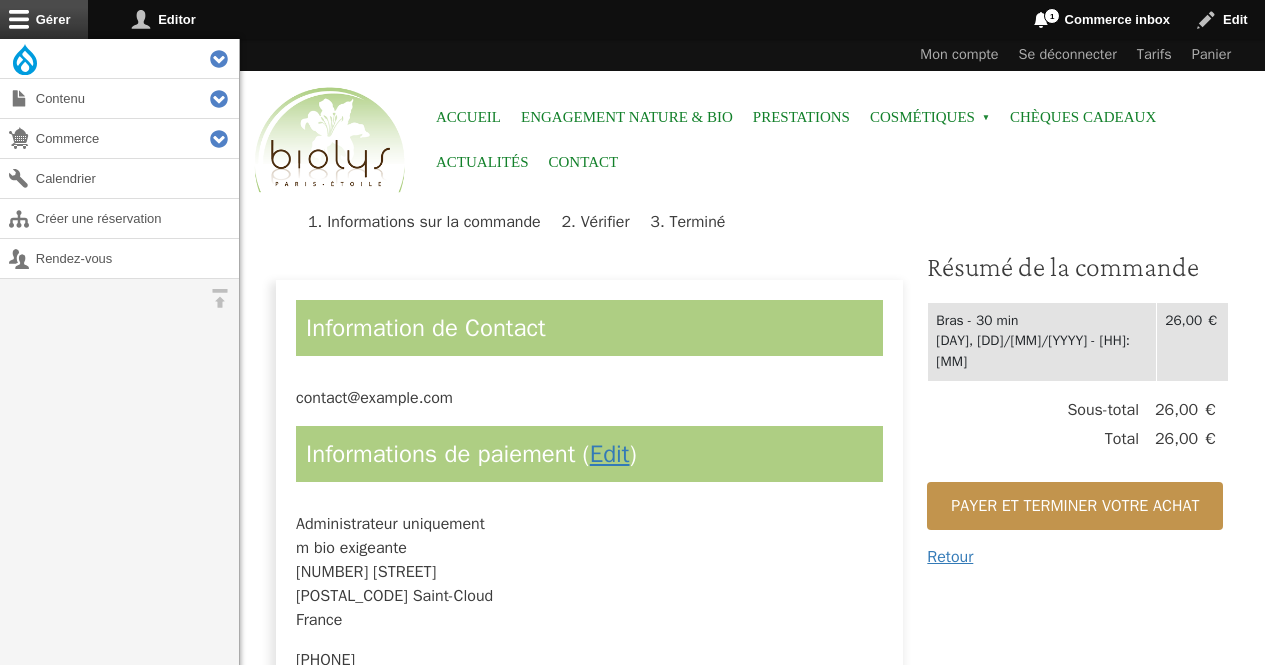 scroll, scrollTop: 0, scrollLeft: 0, axis: both 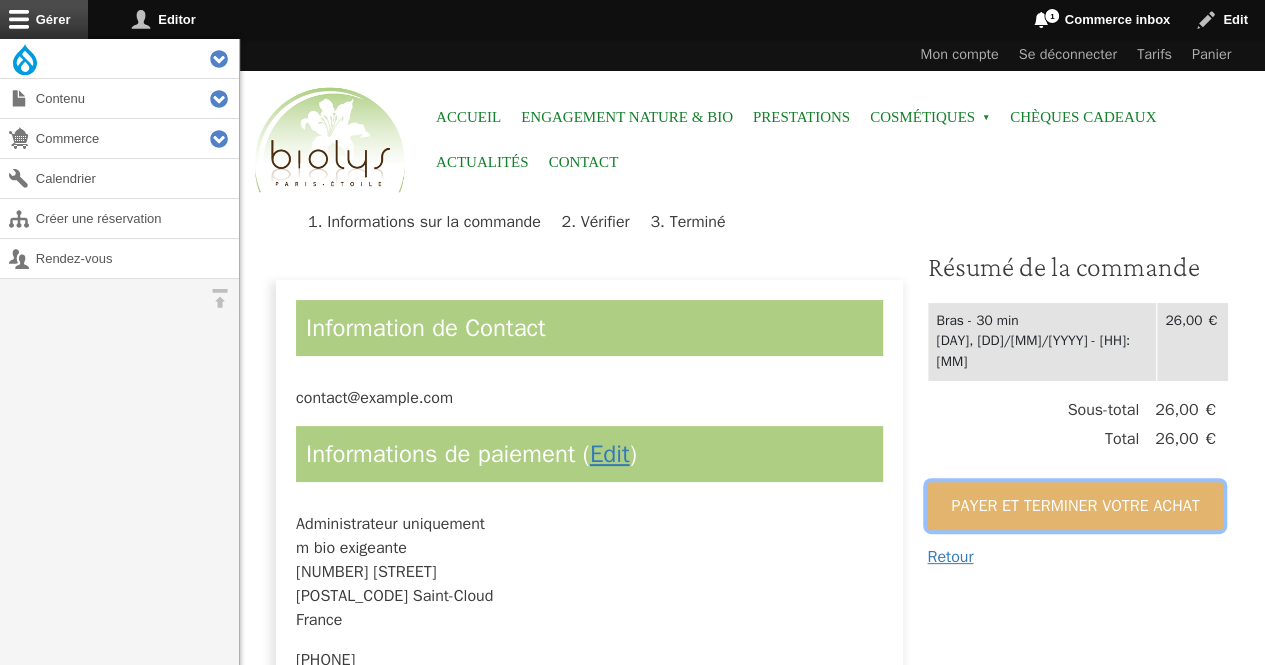 click on "Payer et terminer votre achat" at bounding box center (1075, 506) 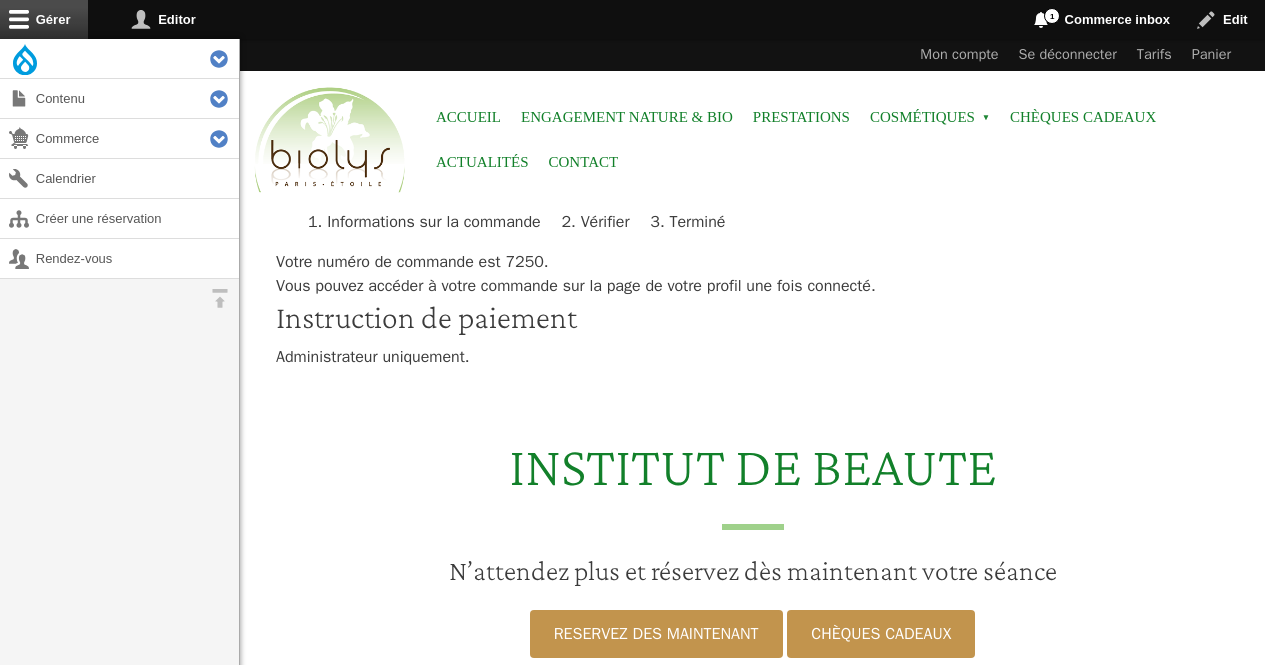 scroll, scrollTop: 0, scrollLeft: 0, axis: both 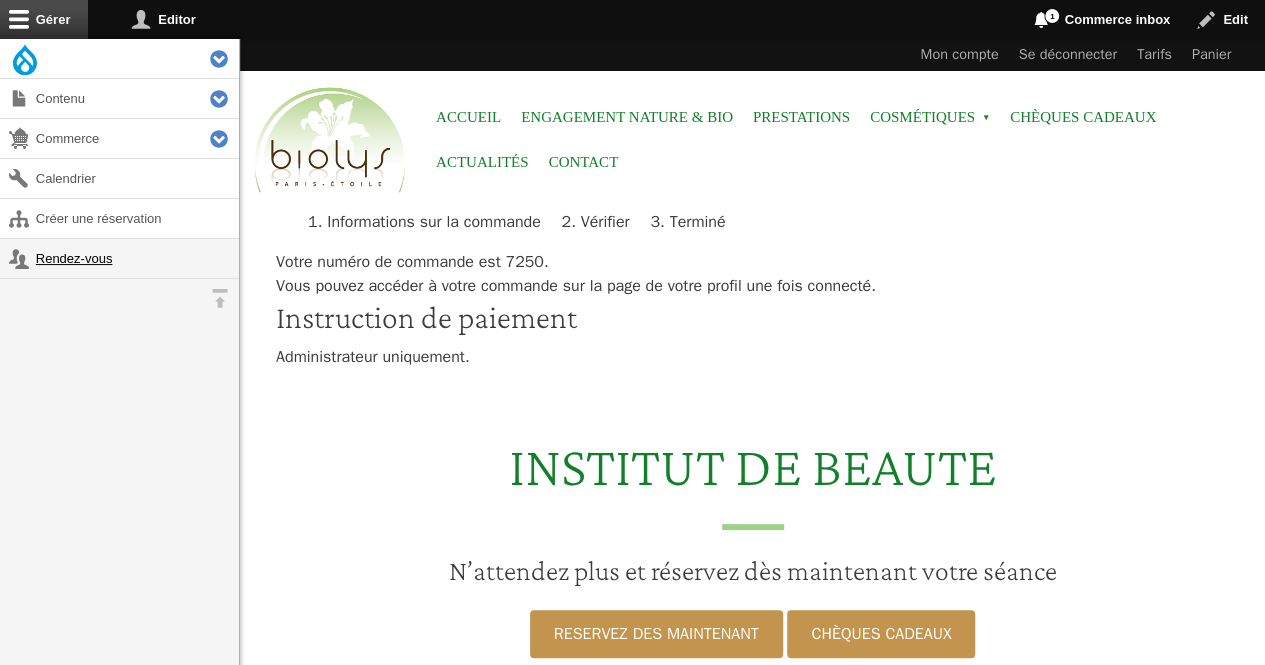 click on "Rendez-vous" at bounding box center [119, 258] 